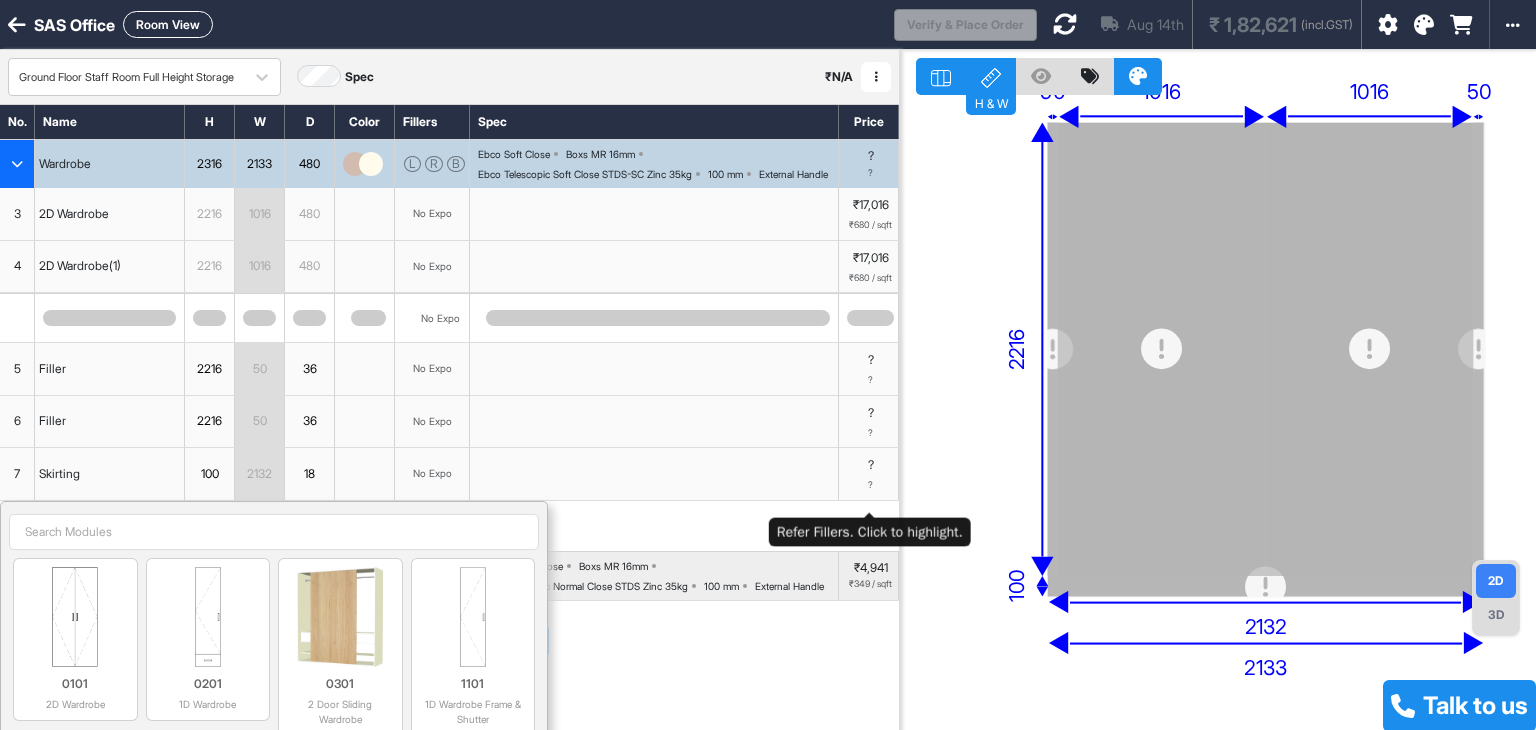 scroll, scrollTop: 0, scrollLeft: 0, axis: both 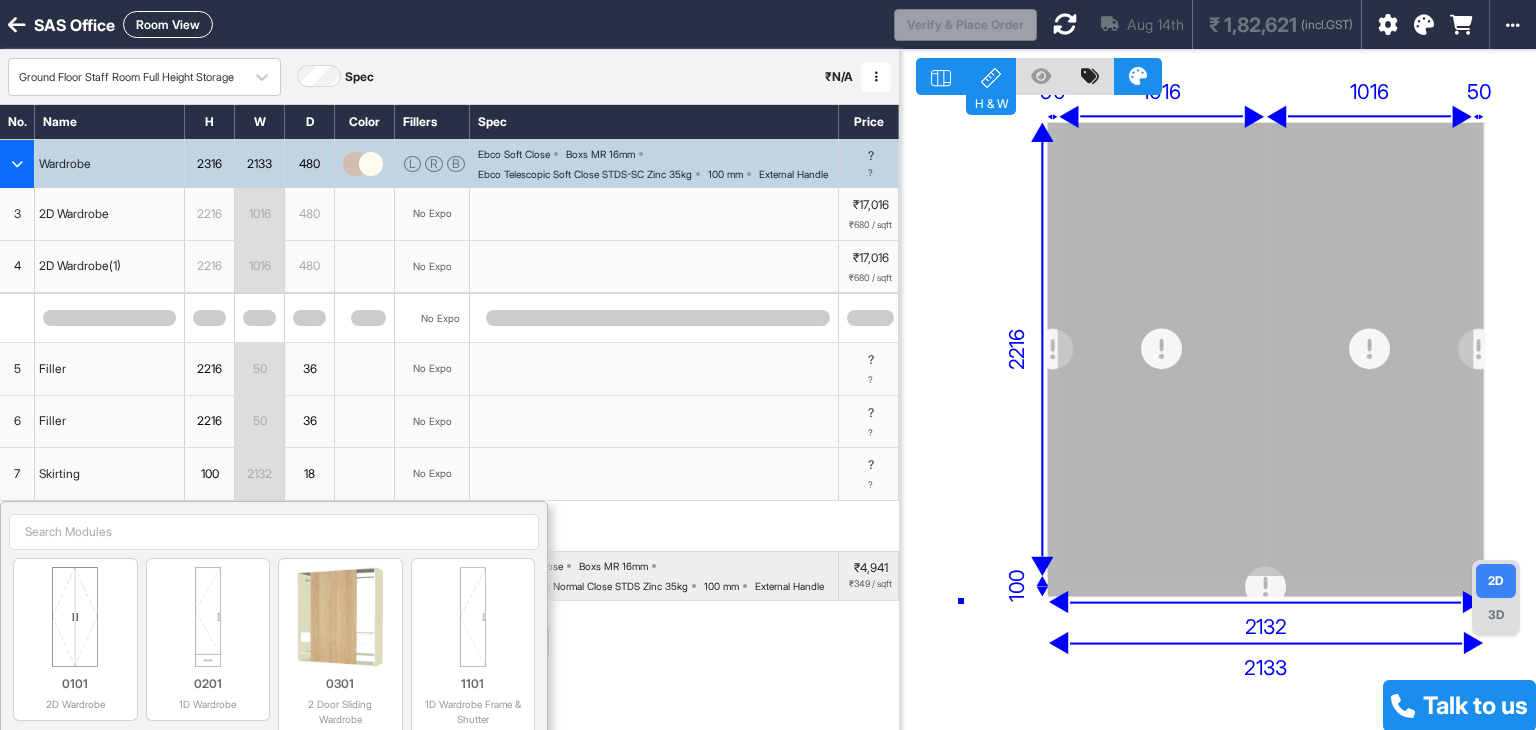 click on "[PHONE]" at bounding box center (1218, 415) 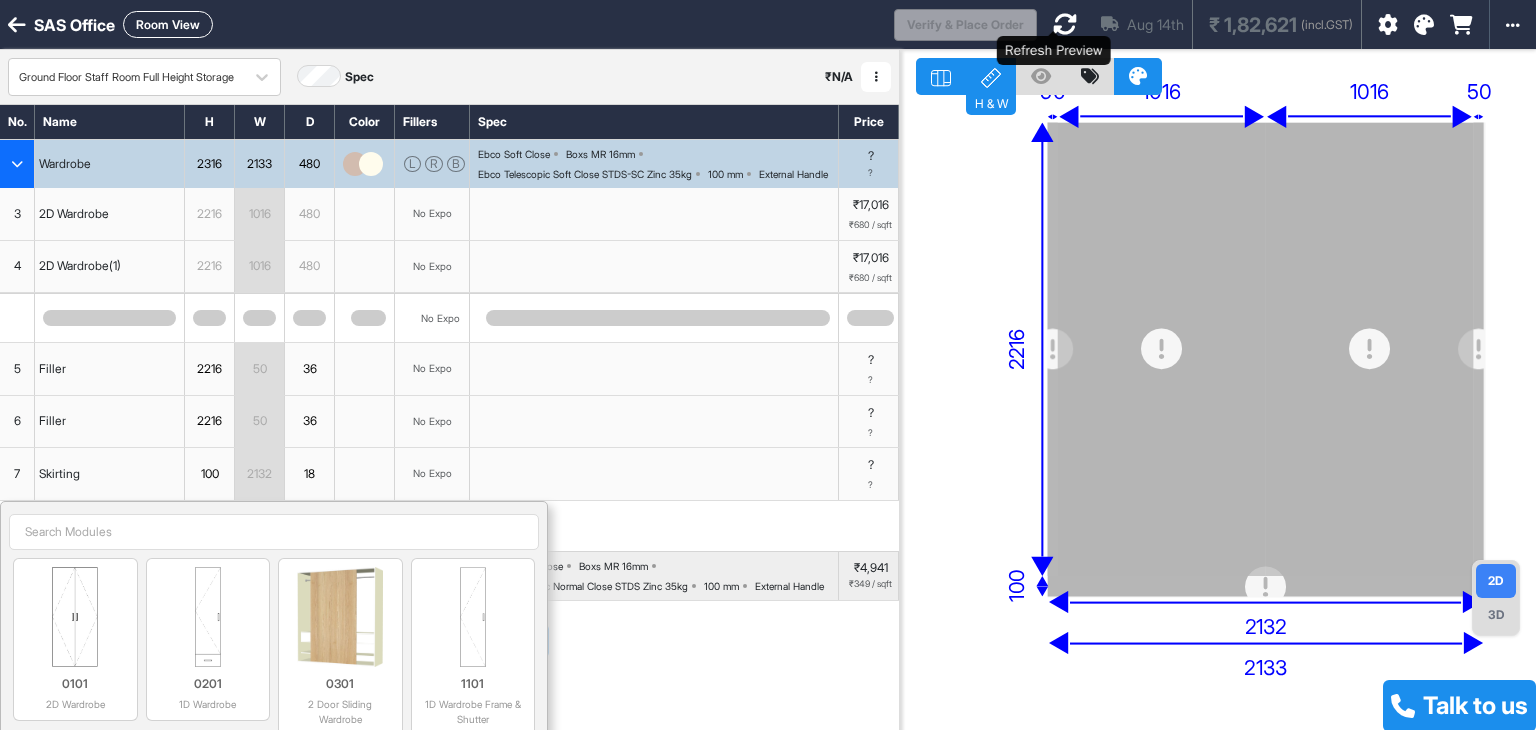 click at bounding box center (1065, 24) 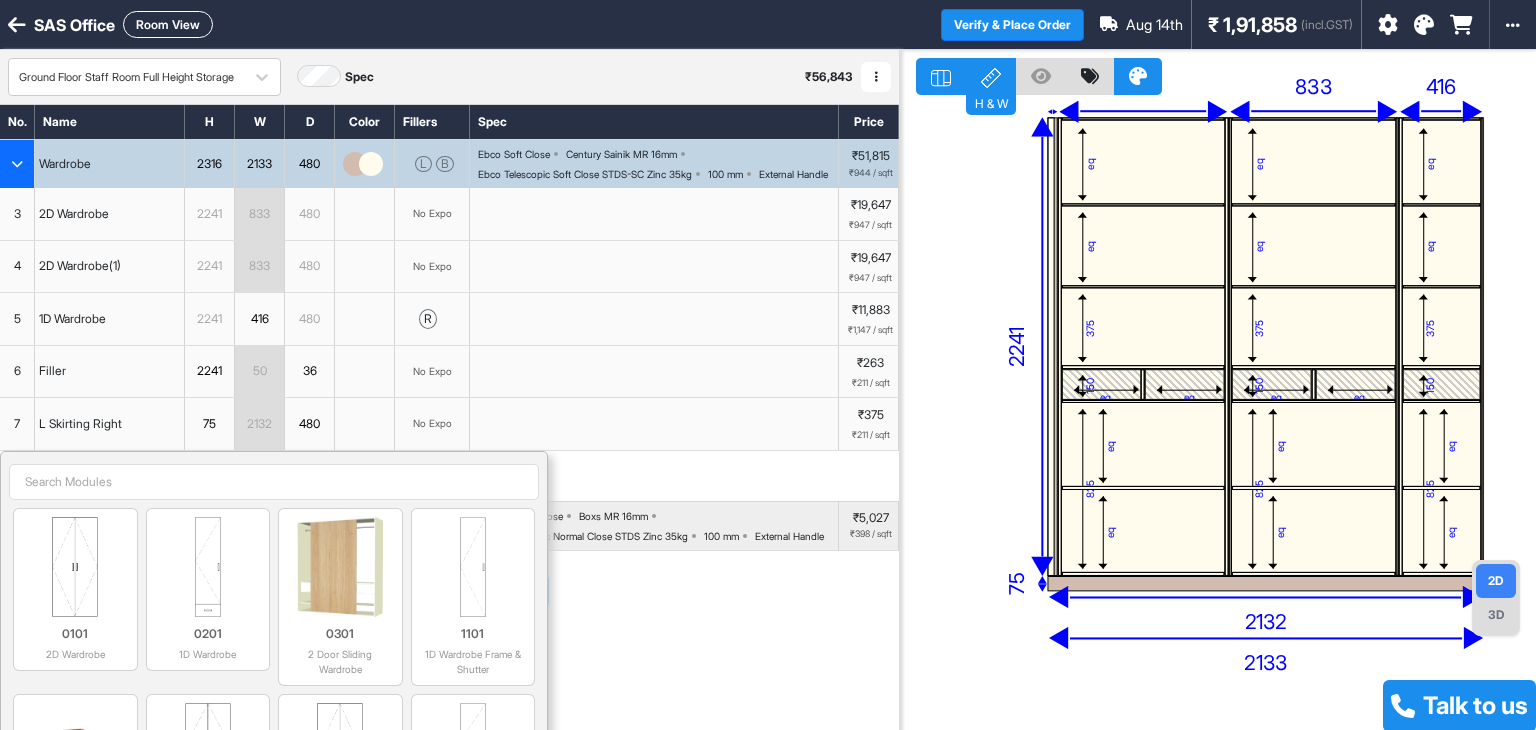 click on "4" at bounding box center (17, 266) 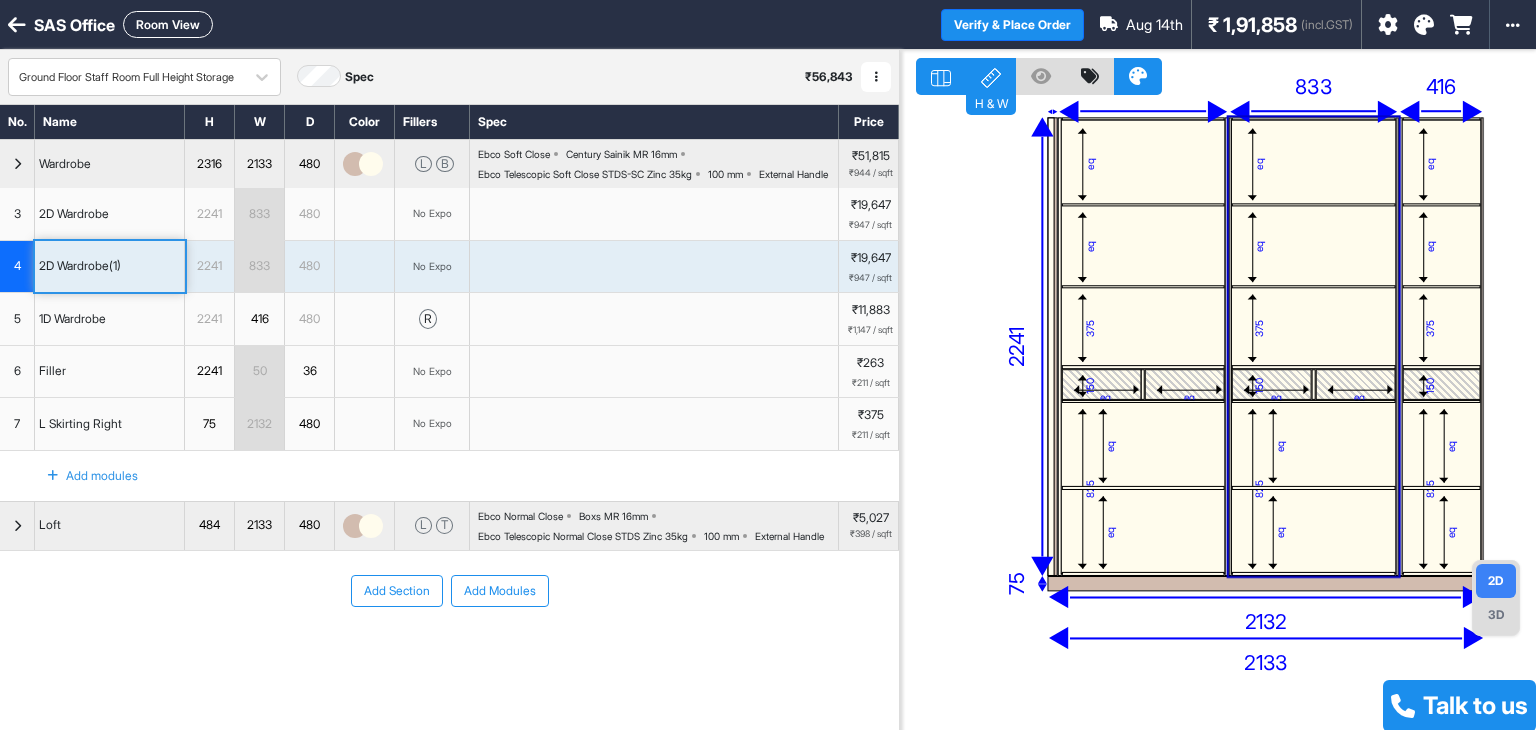 click on "5" at bounding box center (17, 319) 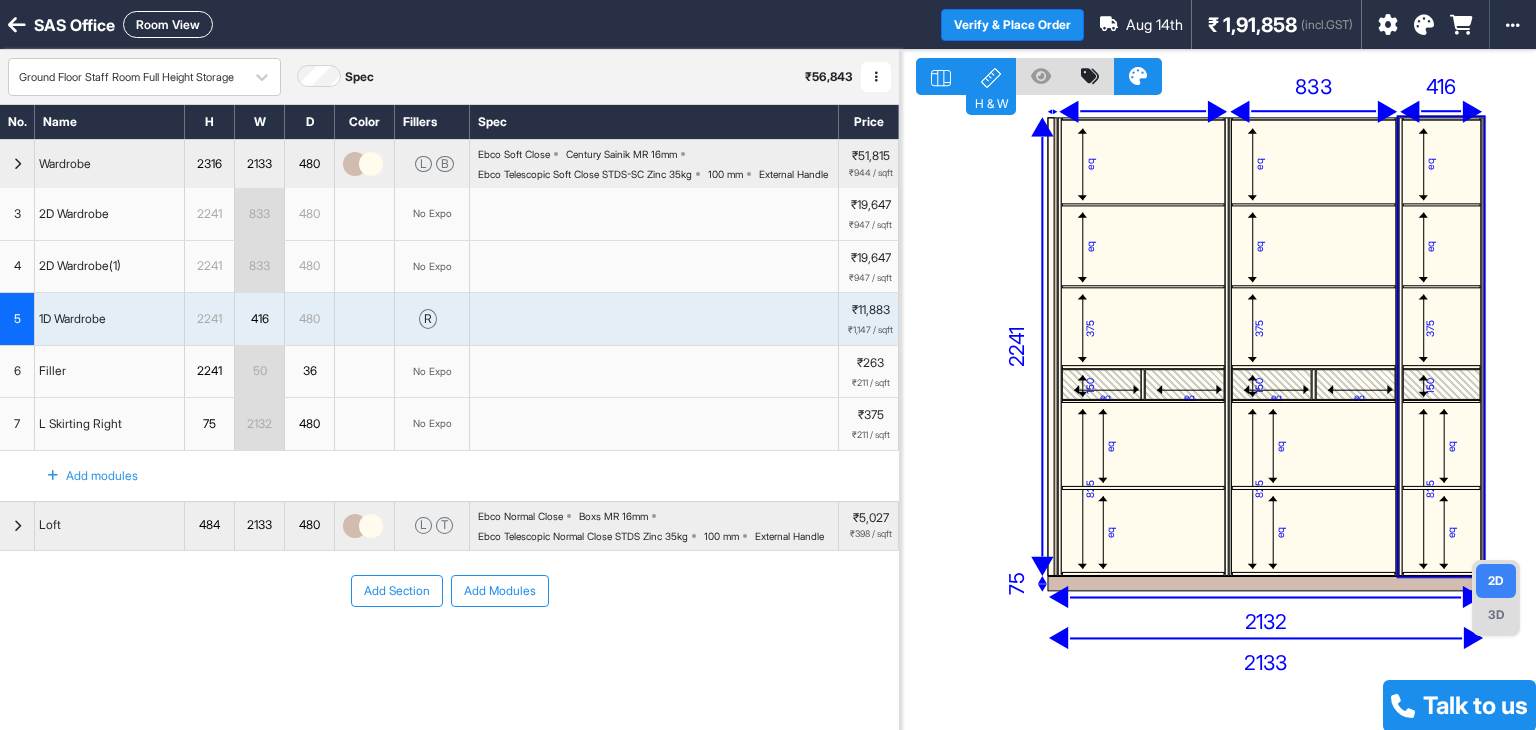click on "4" at bounding box center [17, 267] 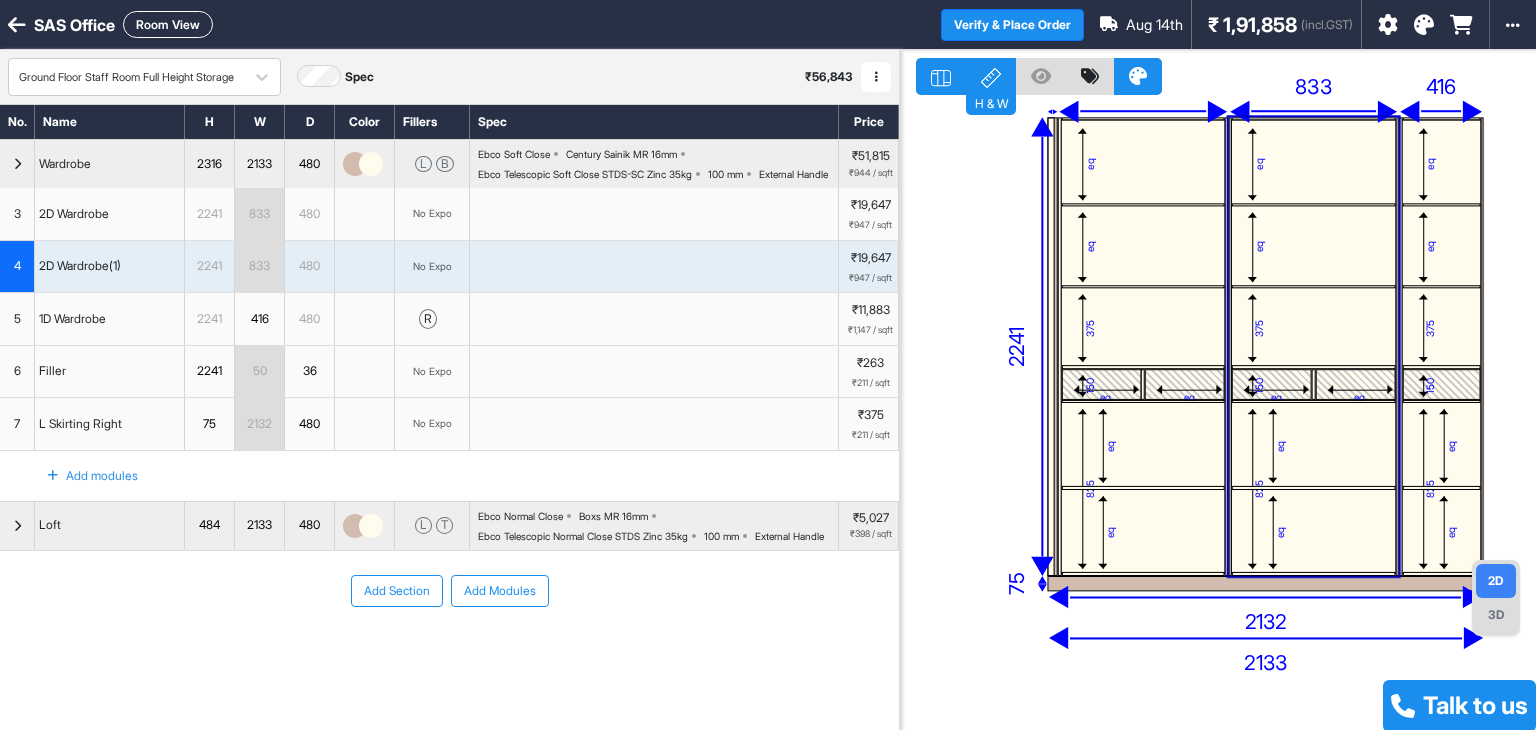 click on "4" at bounding box center (17, 267) 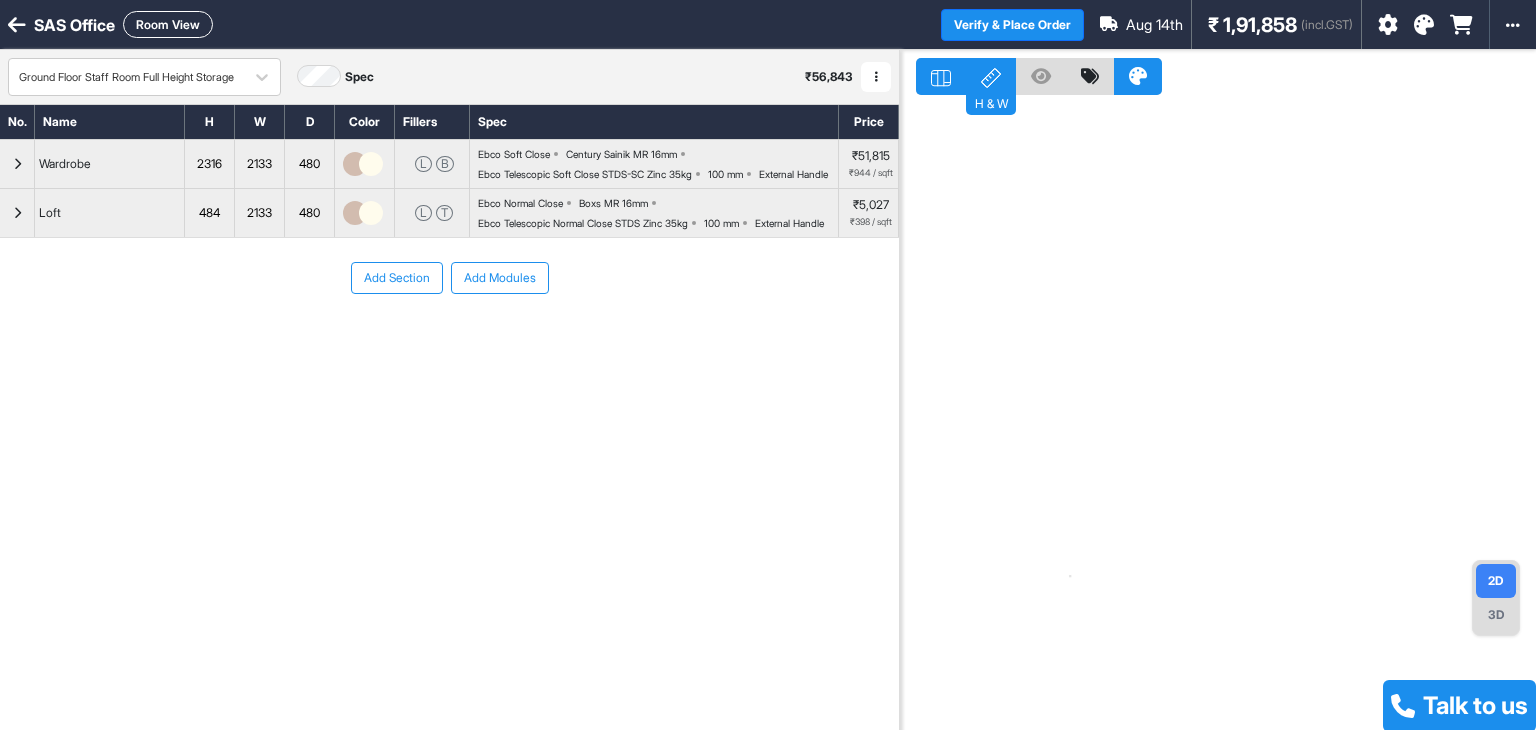 click at bounding box center (17, 164) 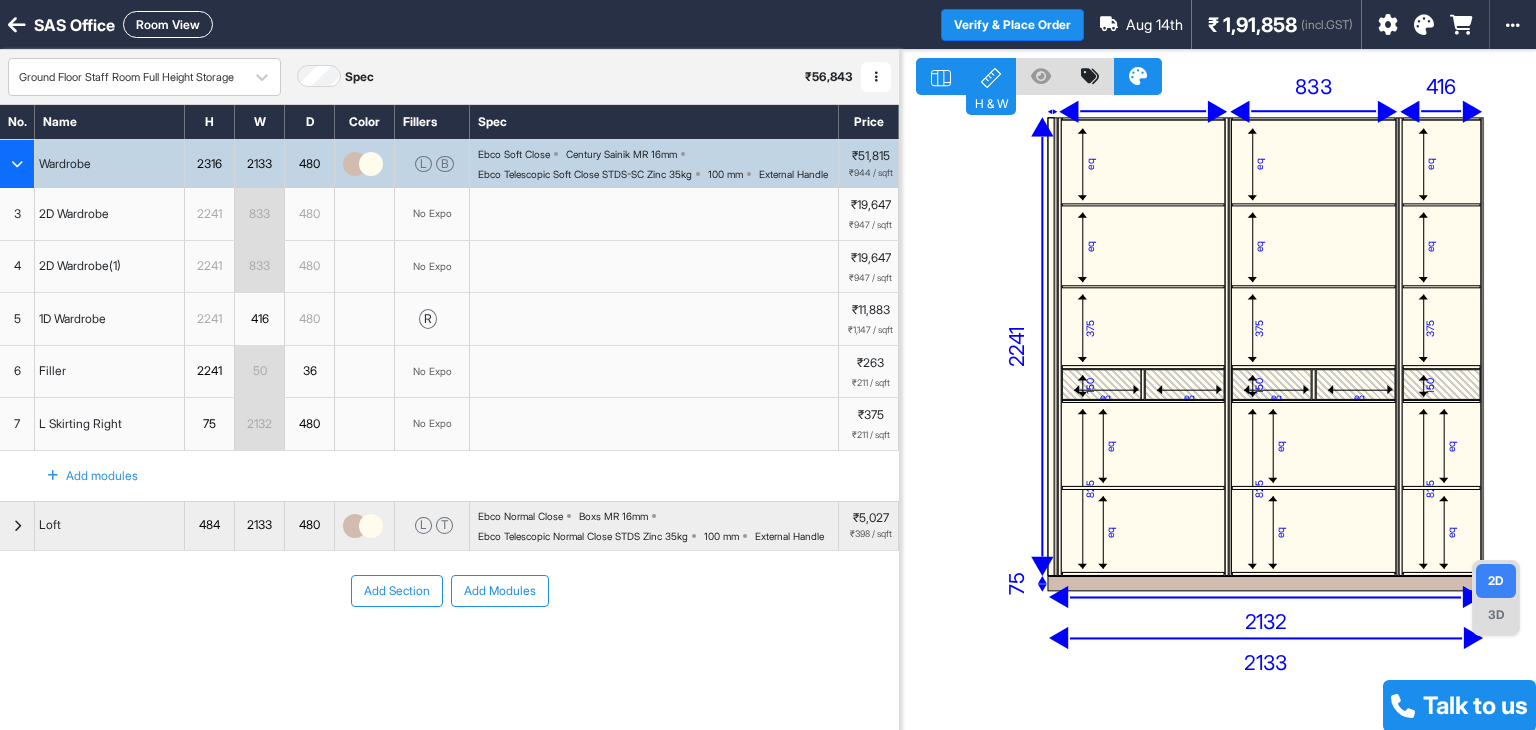 click on "4" at bounding box center (17, 267) 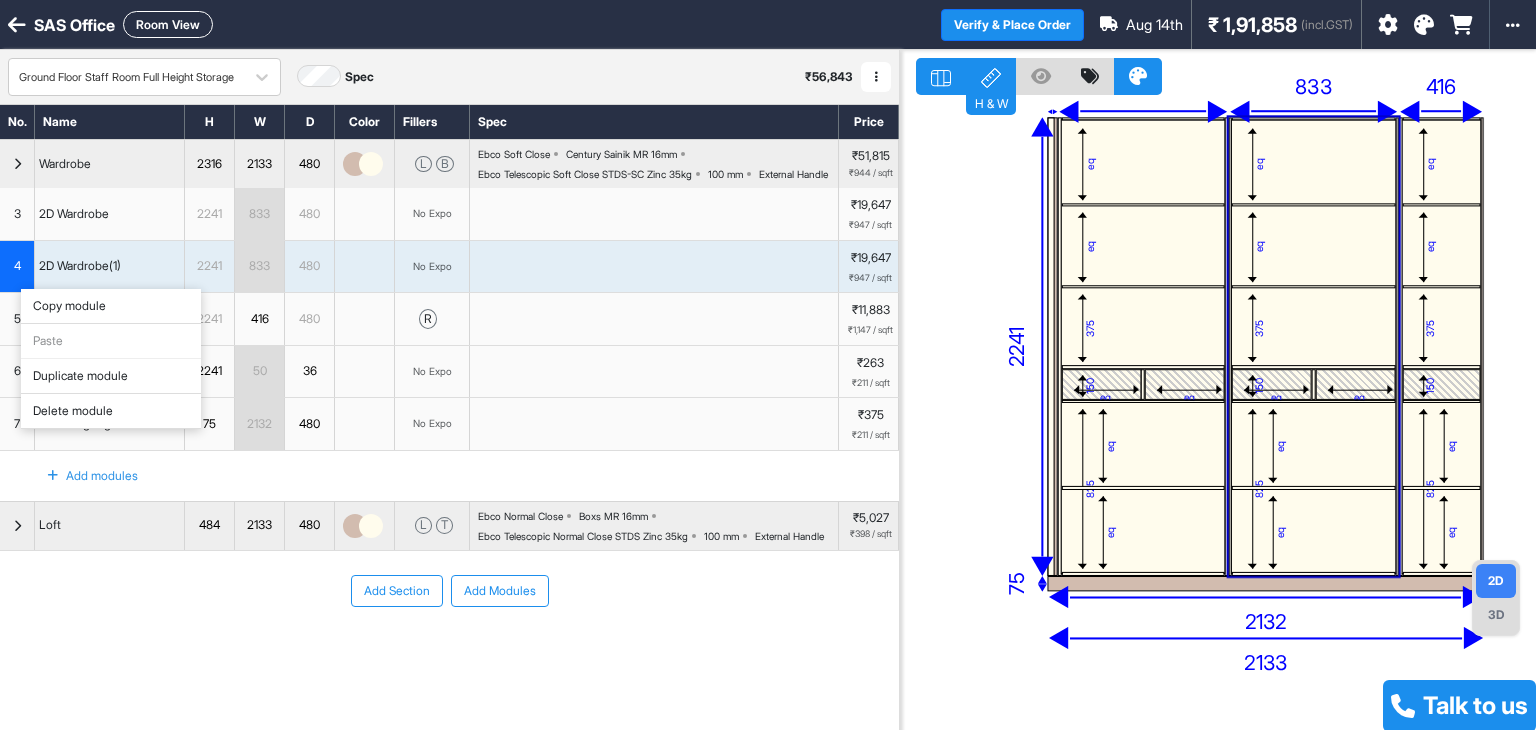 click on "Delete module" at bounding box center (111, 411) 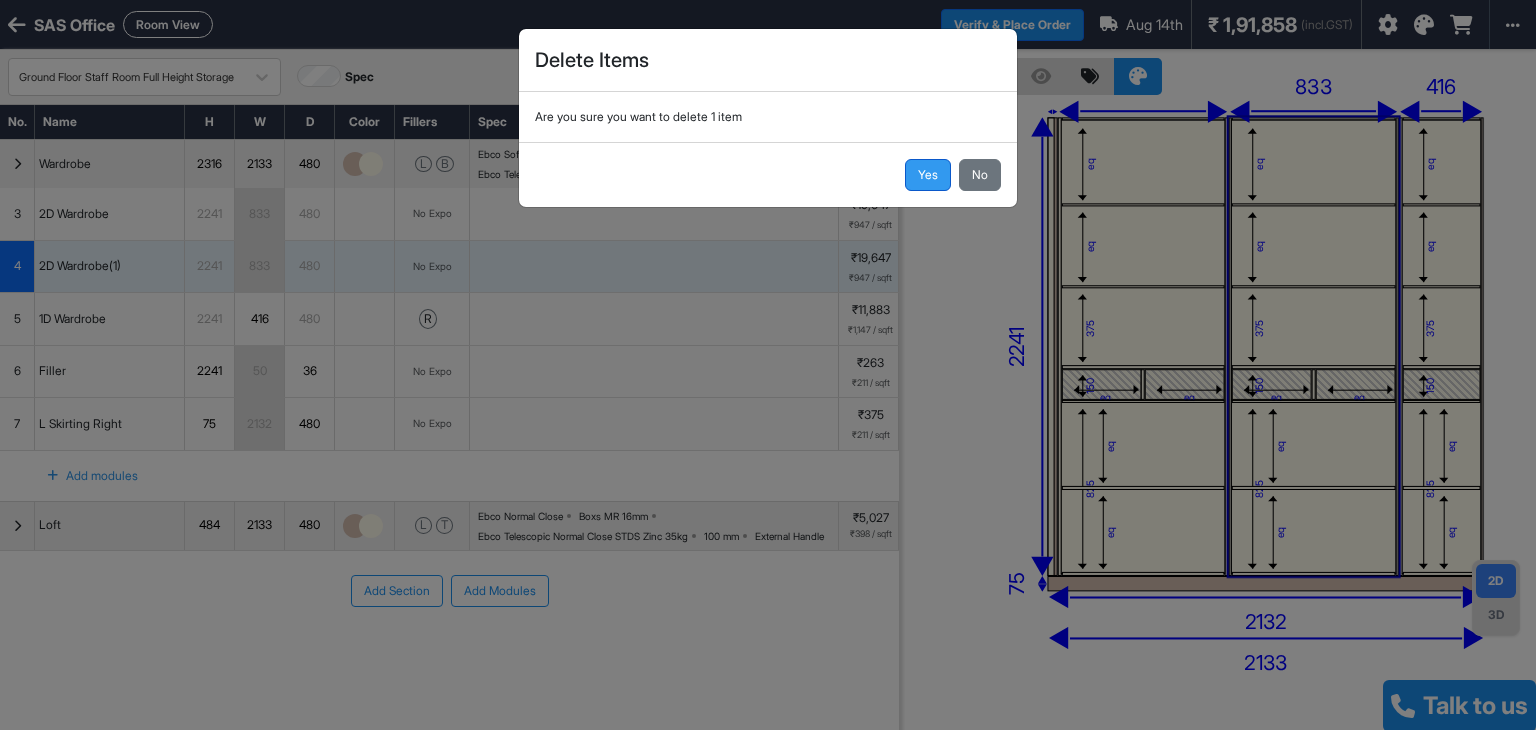 click on "Yes" at bounding box center (928, 175) 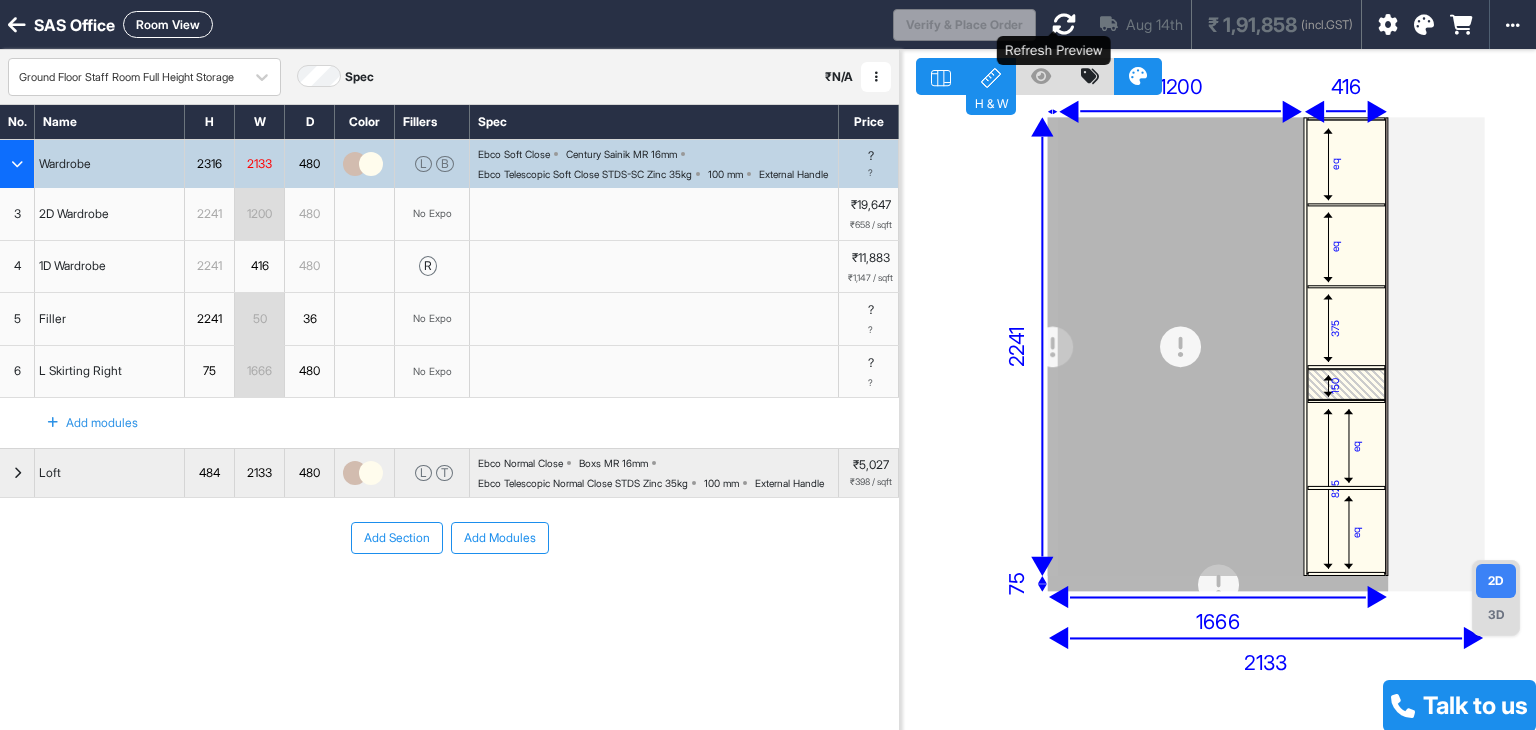 click at bounding box center (1064, 24) 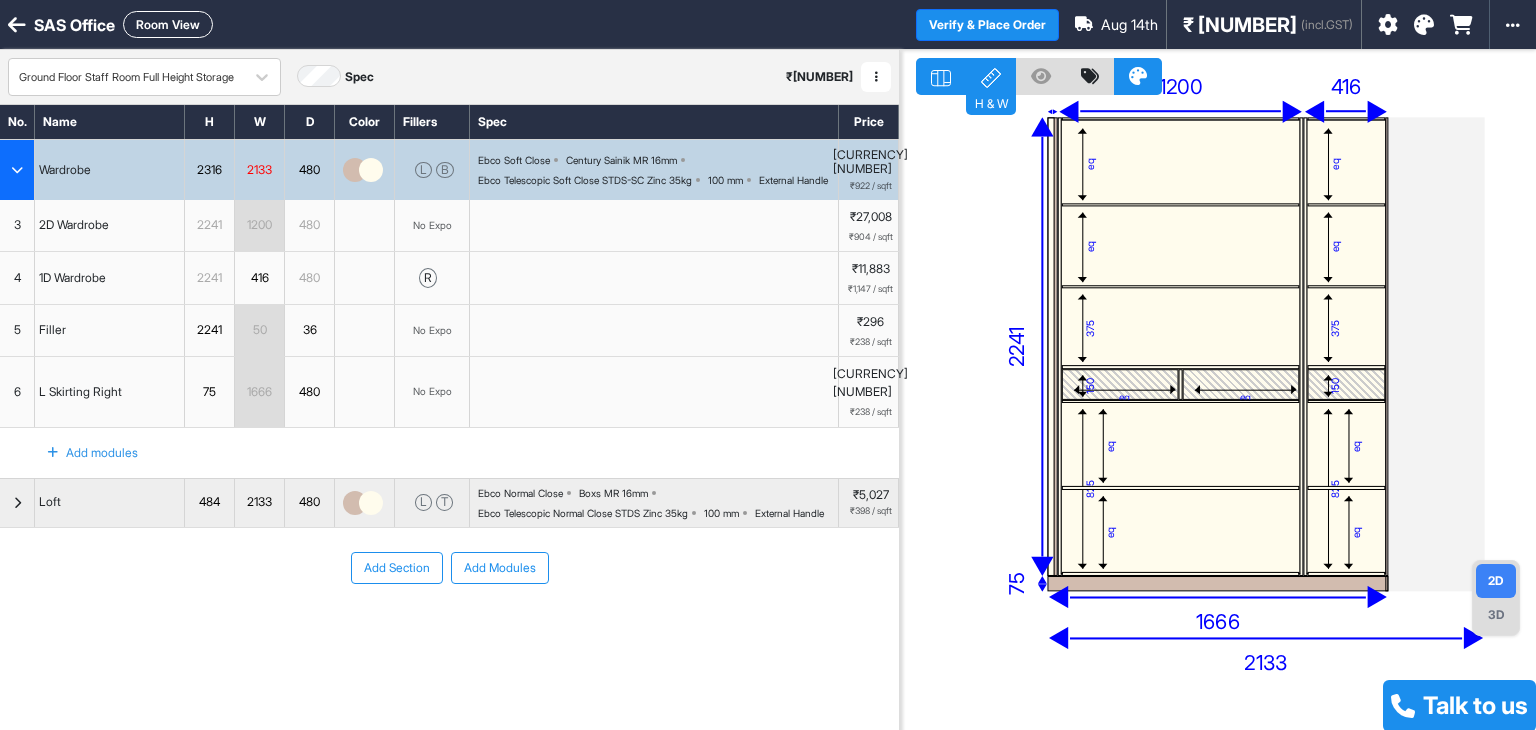 click on "3" at bounding box center (17, 226) 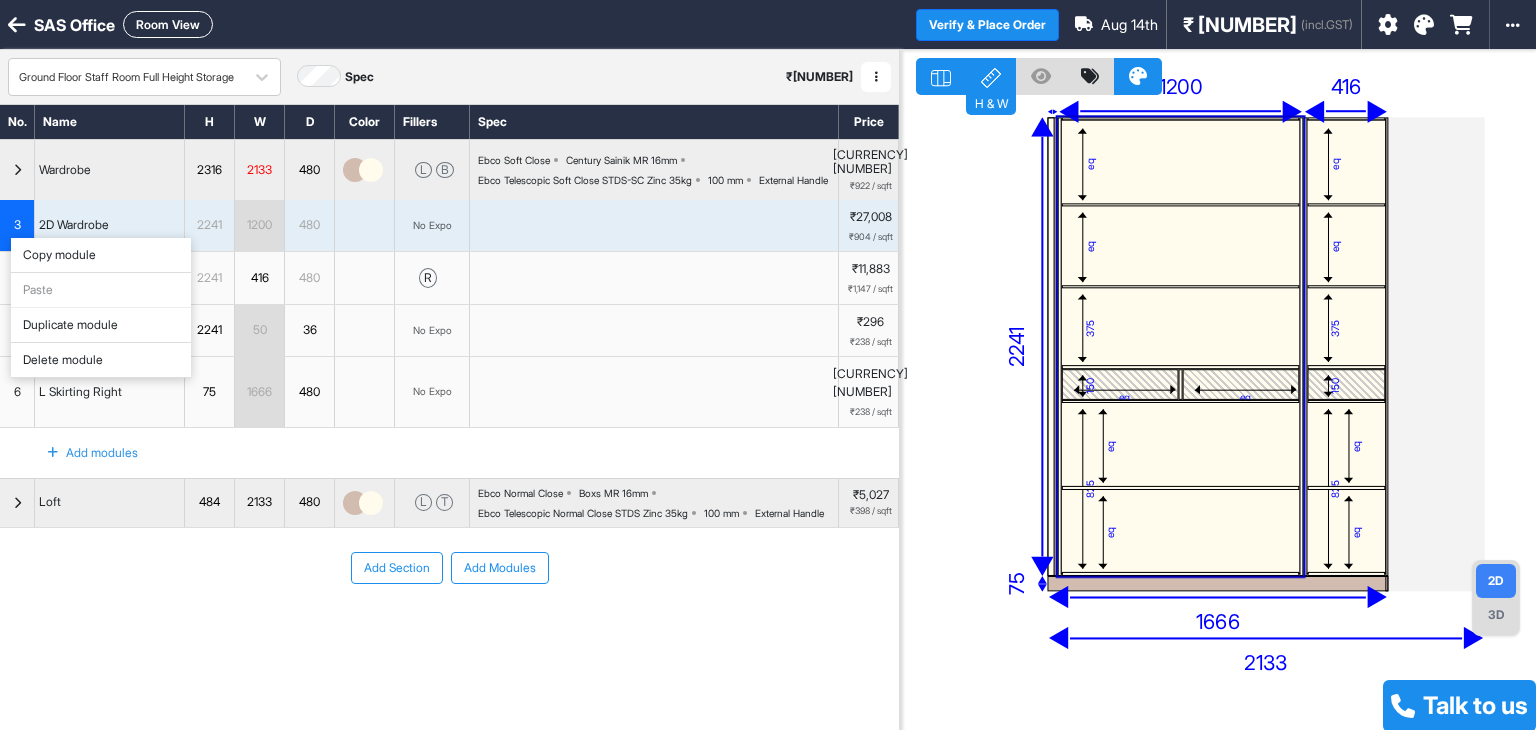 click on "Delete module" at bounding box center [101, 360] 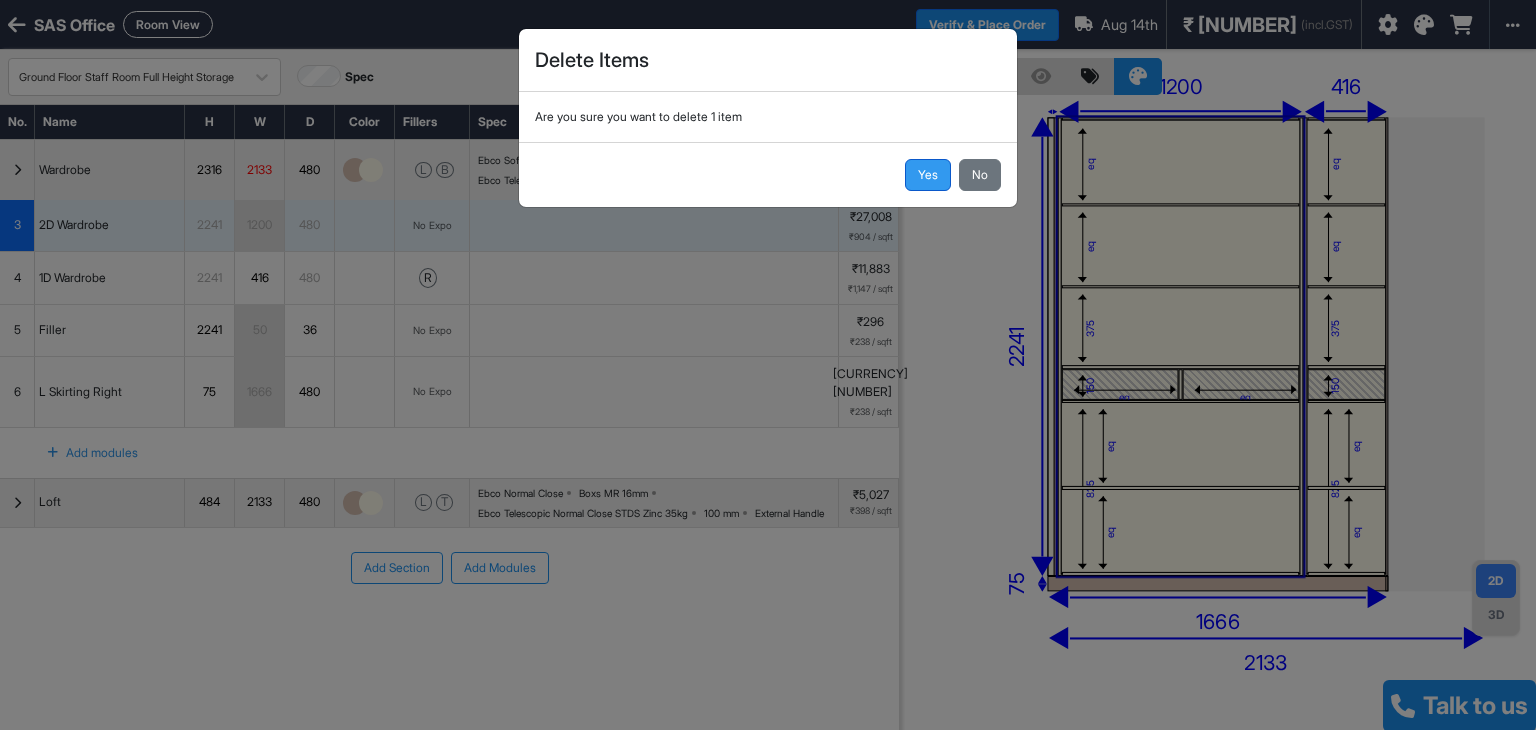 click on "Yes" at bounding box center [928, 175] 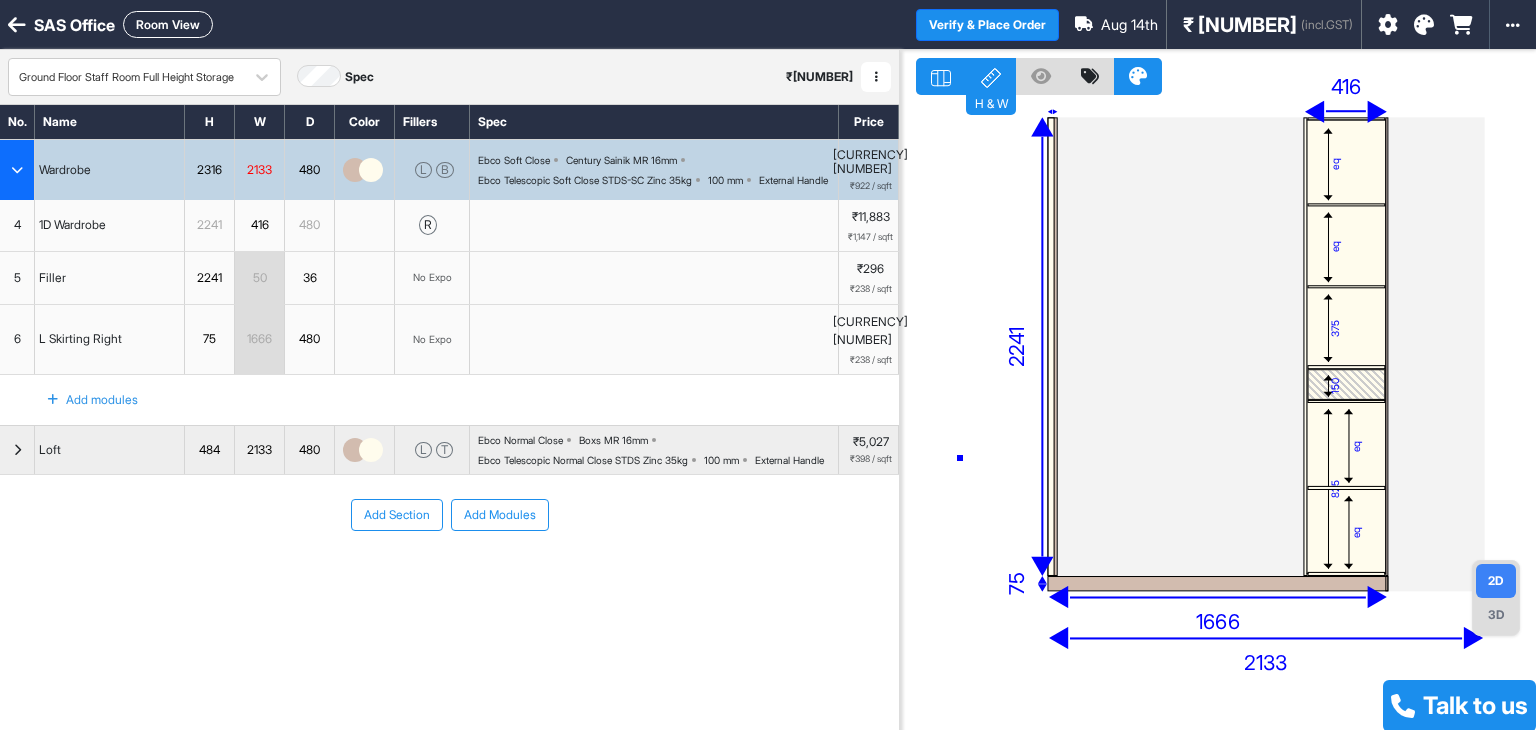 click on "eq eq [NUMBER] [NUMBER] eq eq [NUMBER] [NUMBER] [NUMBER] [NUMBER] [NUMBER] [NUMBER]" at bounding box center (1218, 415) 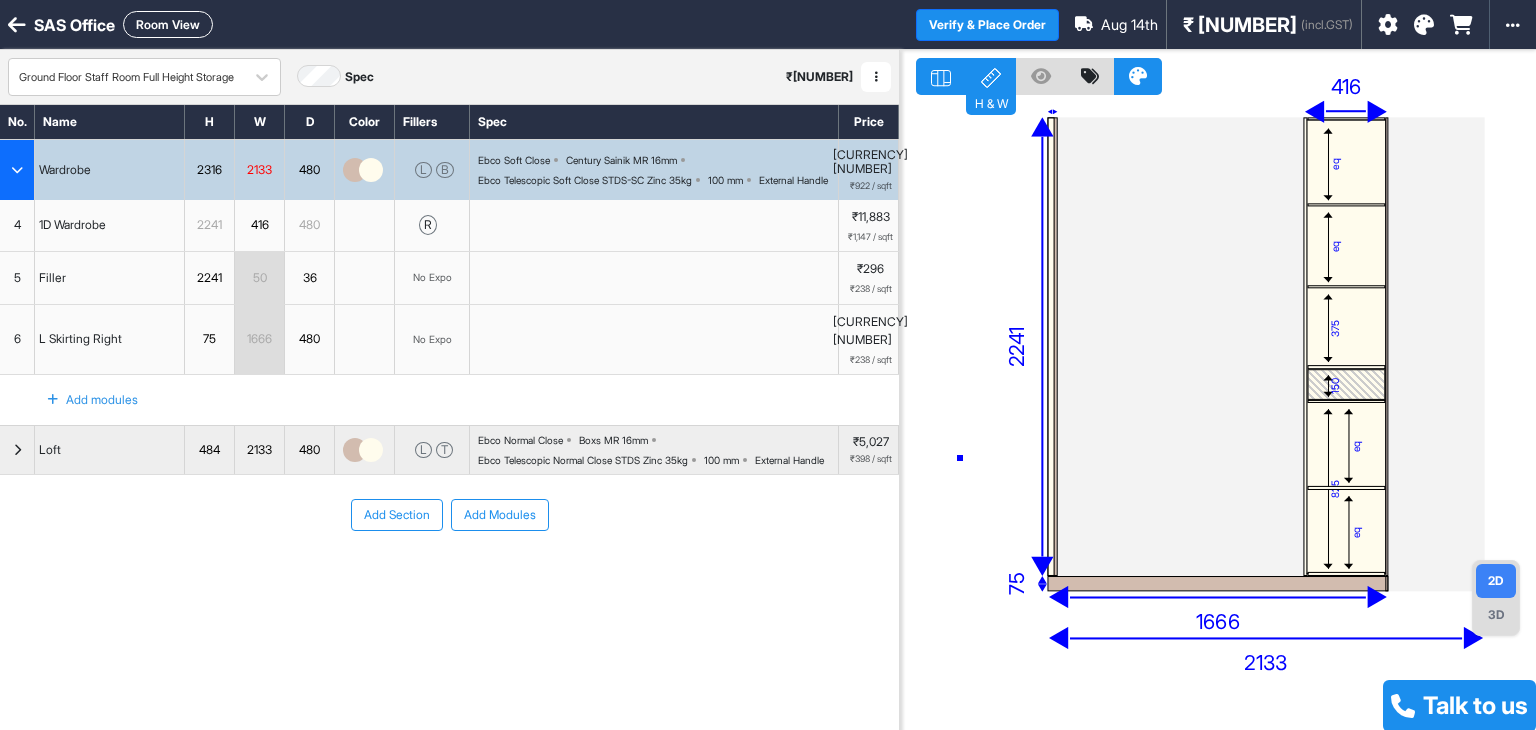 click on "eq eq [NUMBER] [NUMBER] eq eq [NUMBER] [NUMBER] [NUMBER] [NUMBER] [NUMBER] [NUMBER]" at bounding box center (1218, 415) 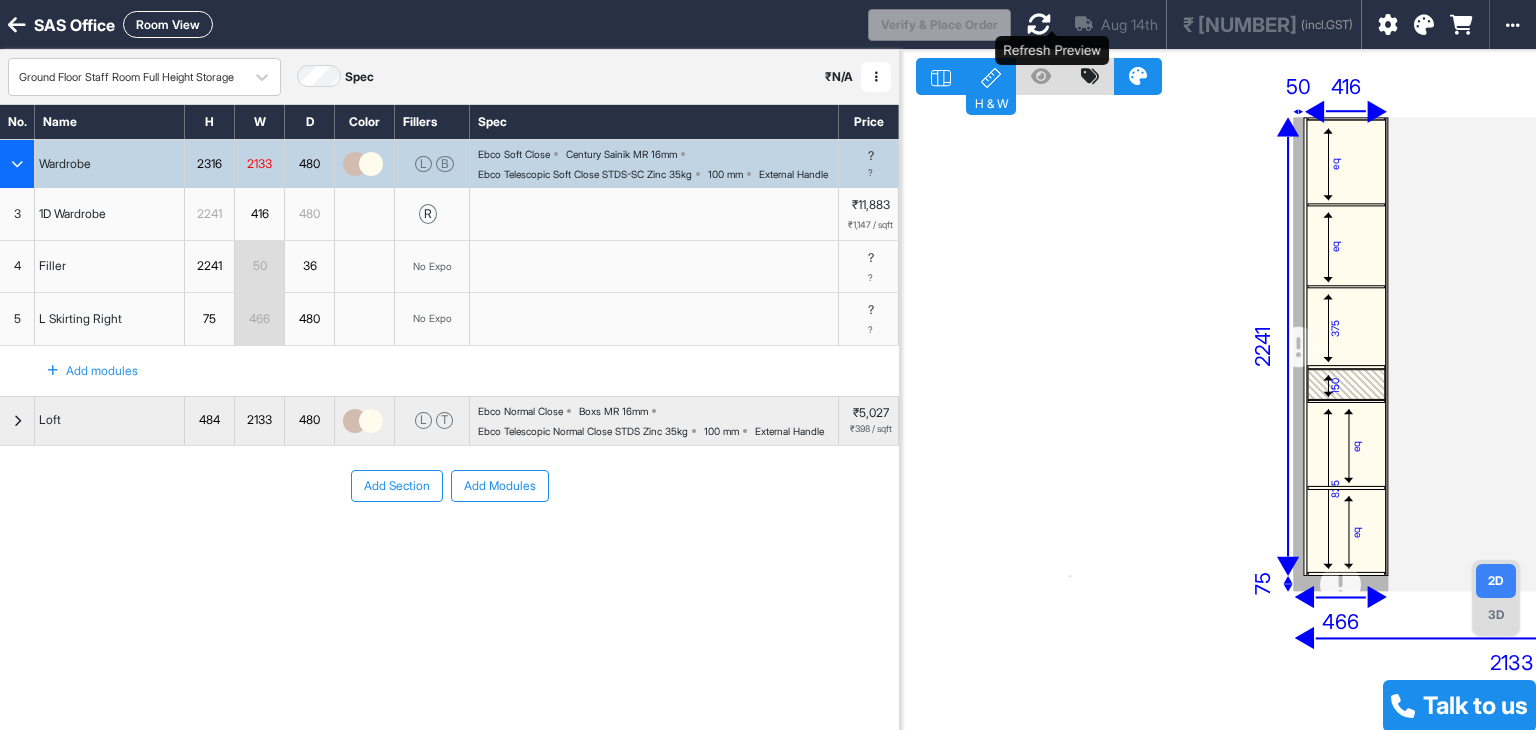 click at bounding box center (1039, 24) 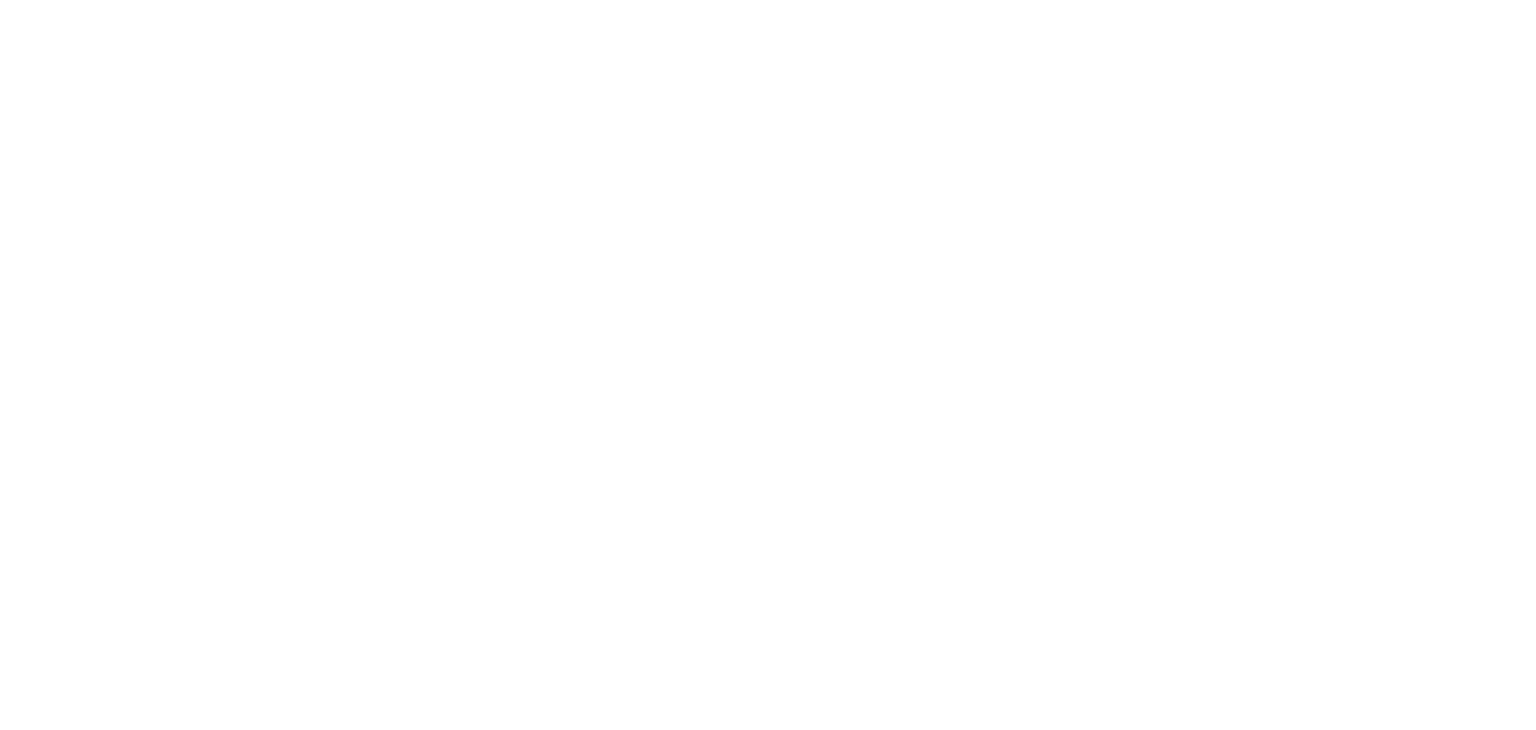 scroll, scrollTop: 0, scrollLeft: 0, axis: both 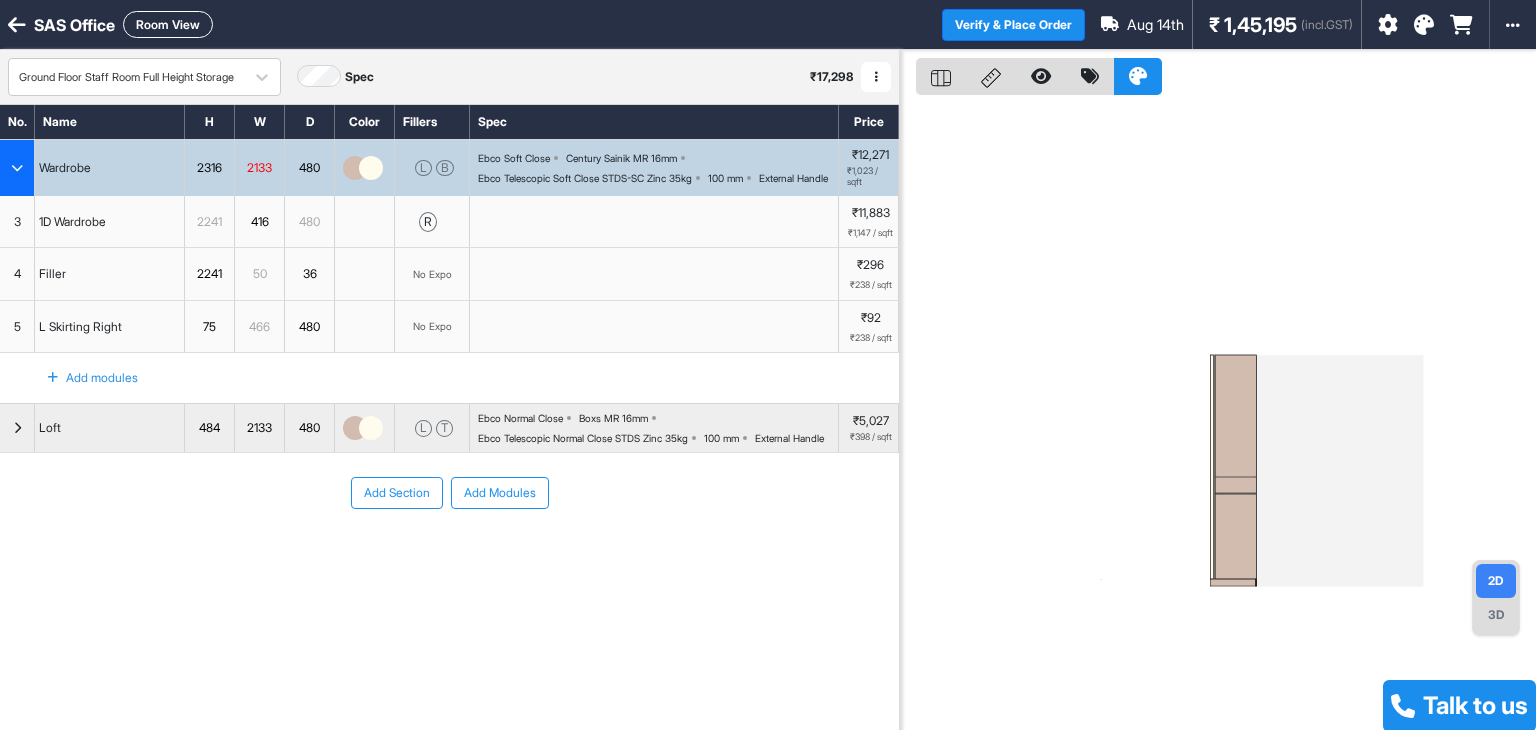 click on "Wardrobe" at bounding box center (110, 168) 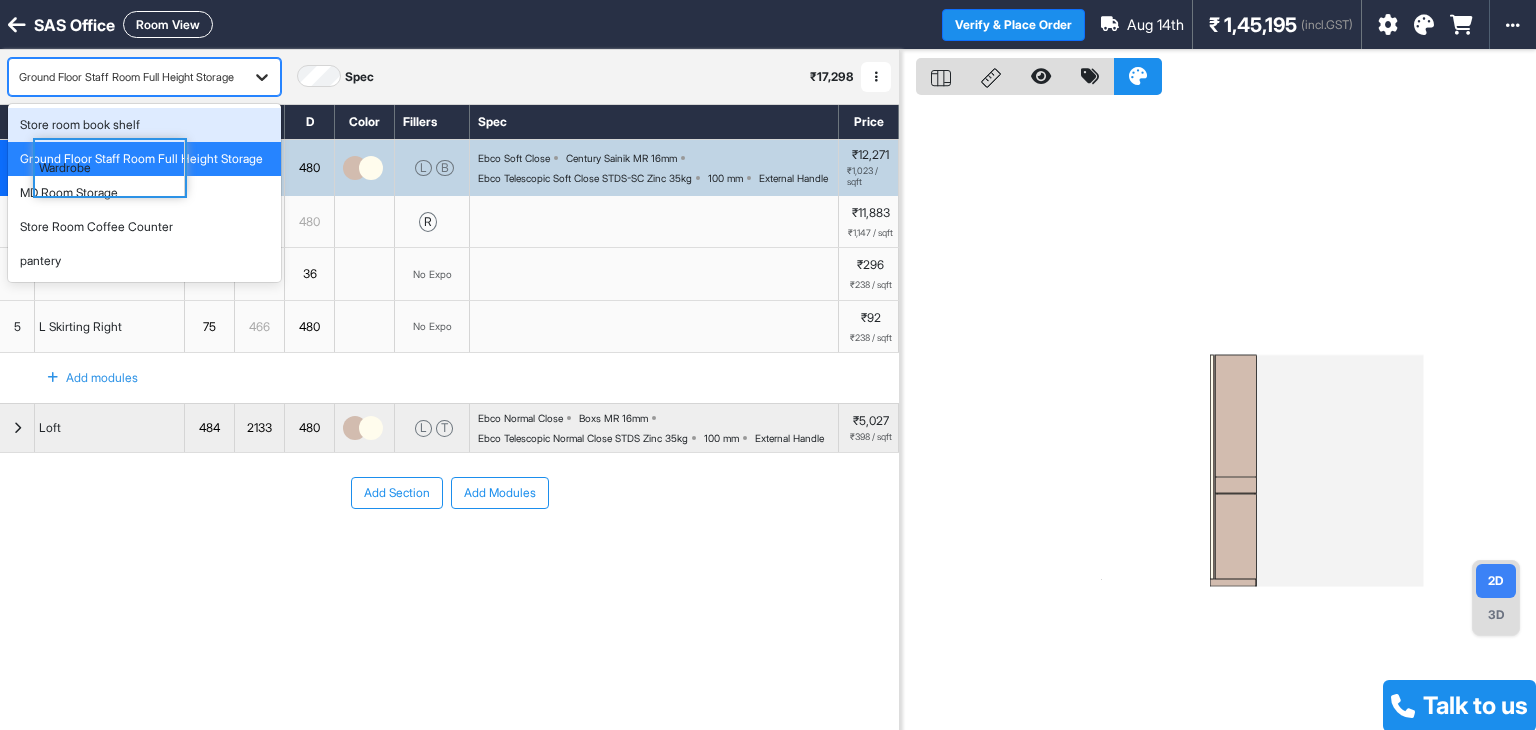 click 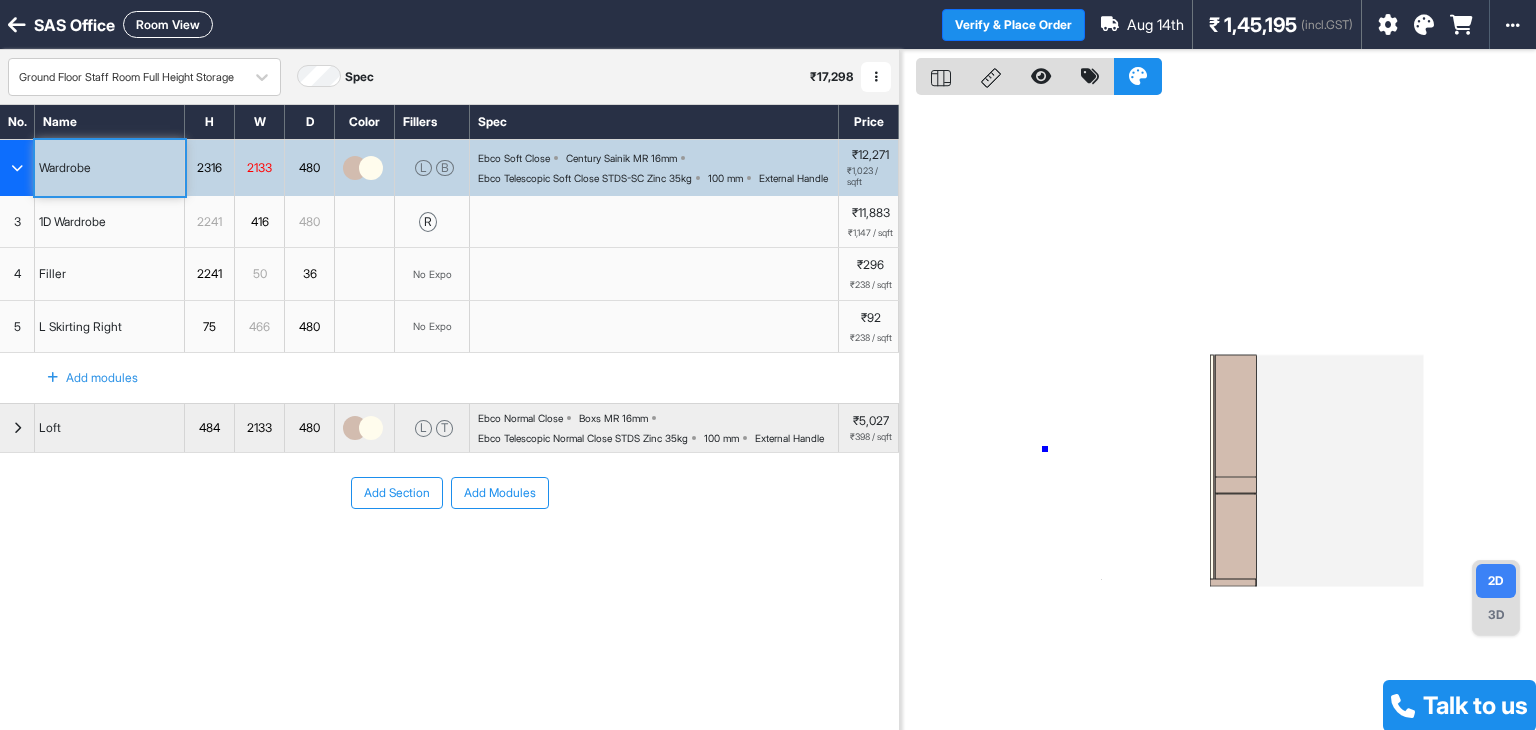 click at bounding box center (1218, 415) 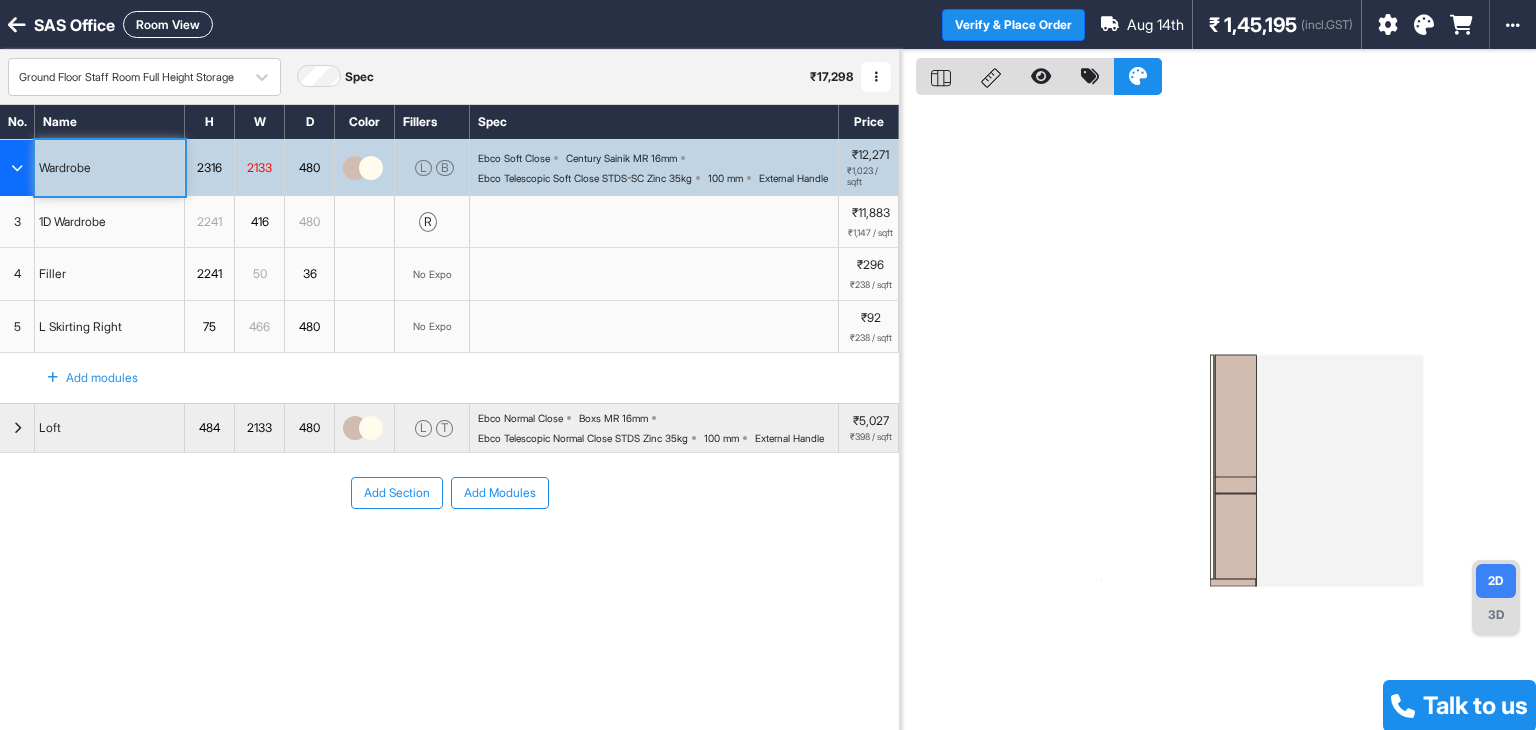 click on "3D" at bounding box center (1496, 615) 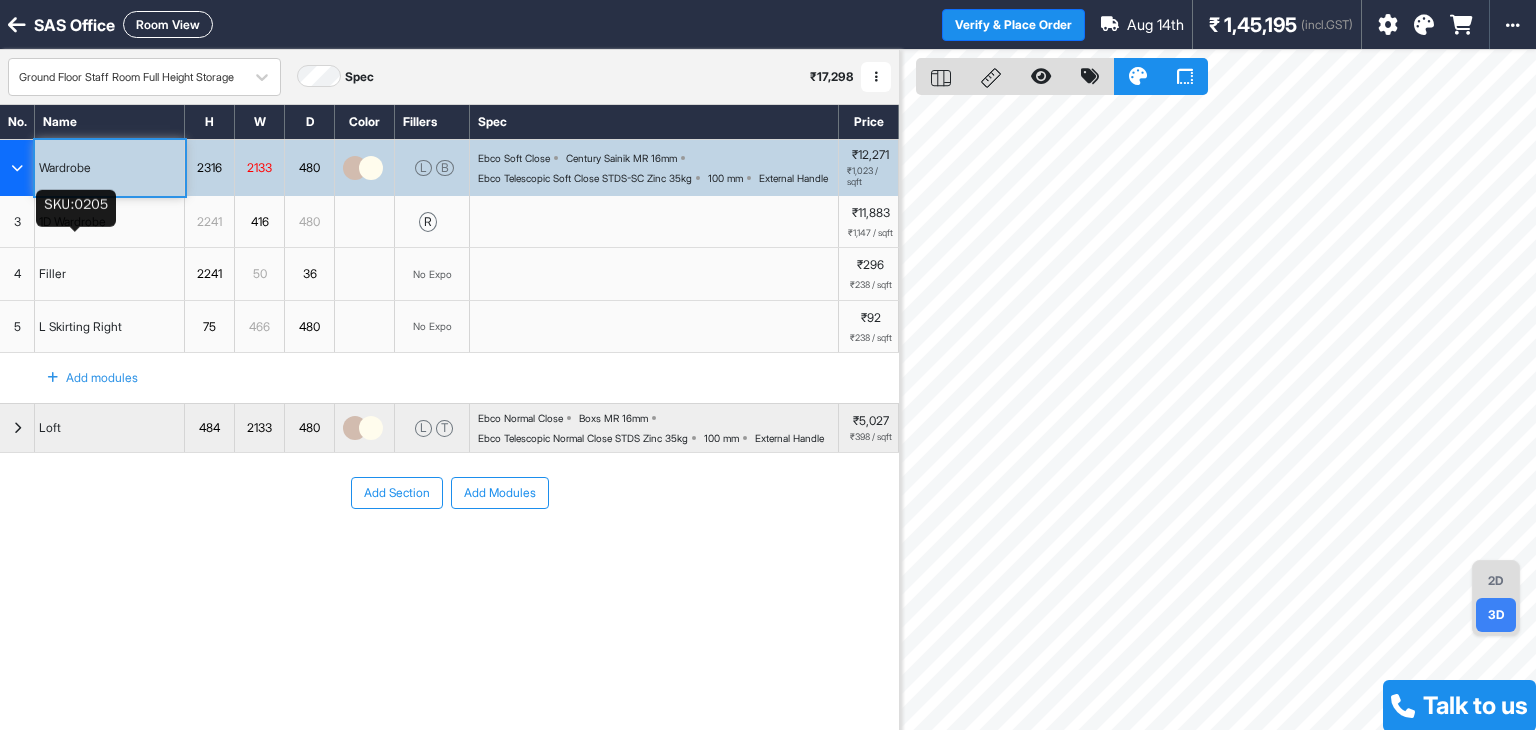 click on "1D Wardrobe" at bounding box center (72, 222) 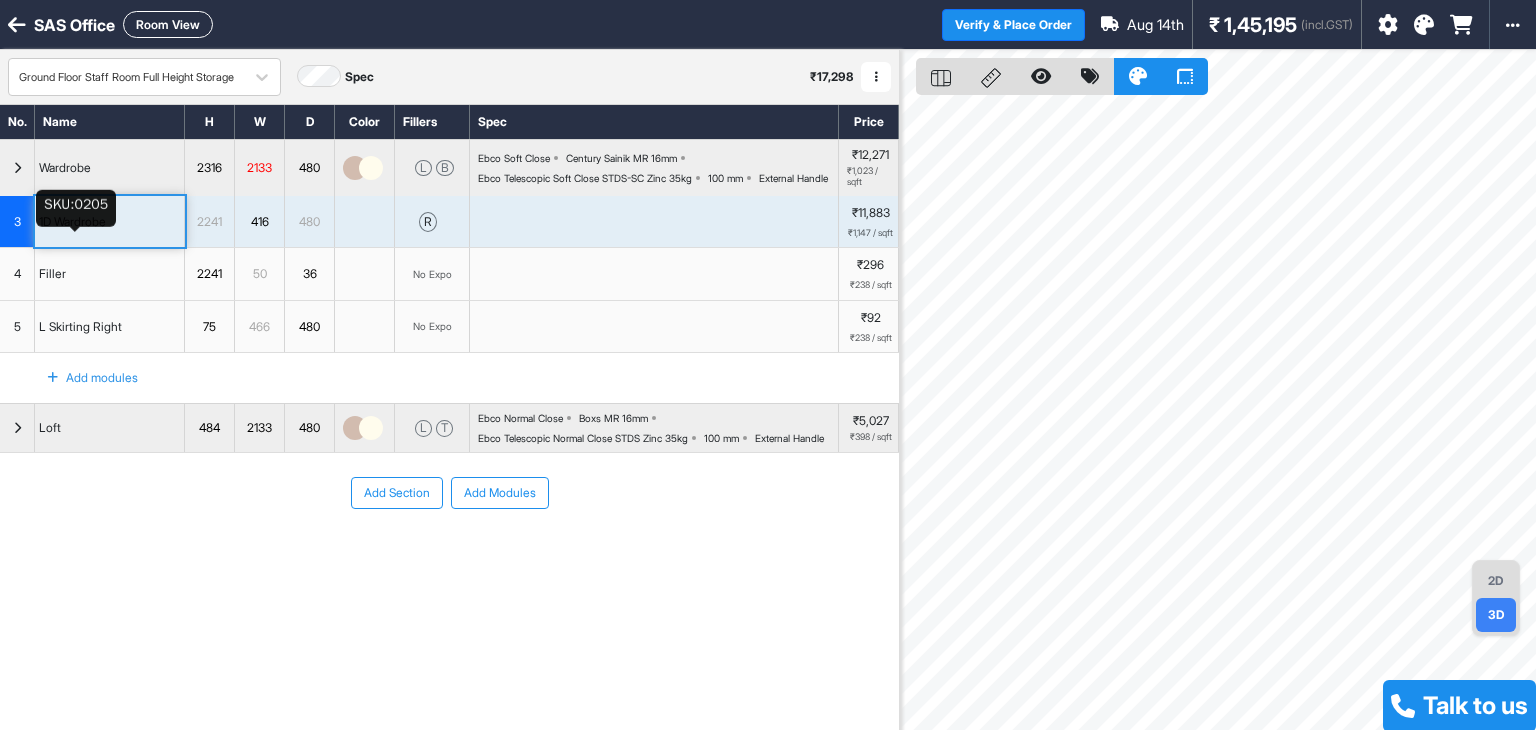 click on "1D Wardrobe" at bounding box center (72, 222) 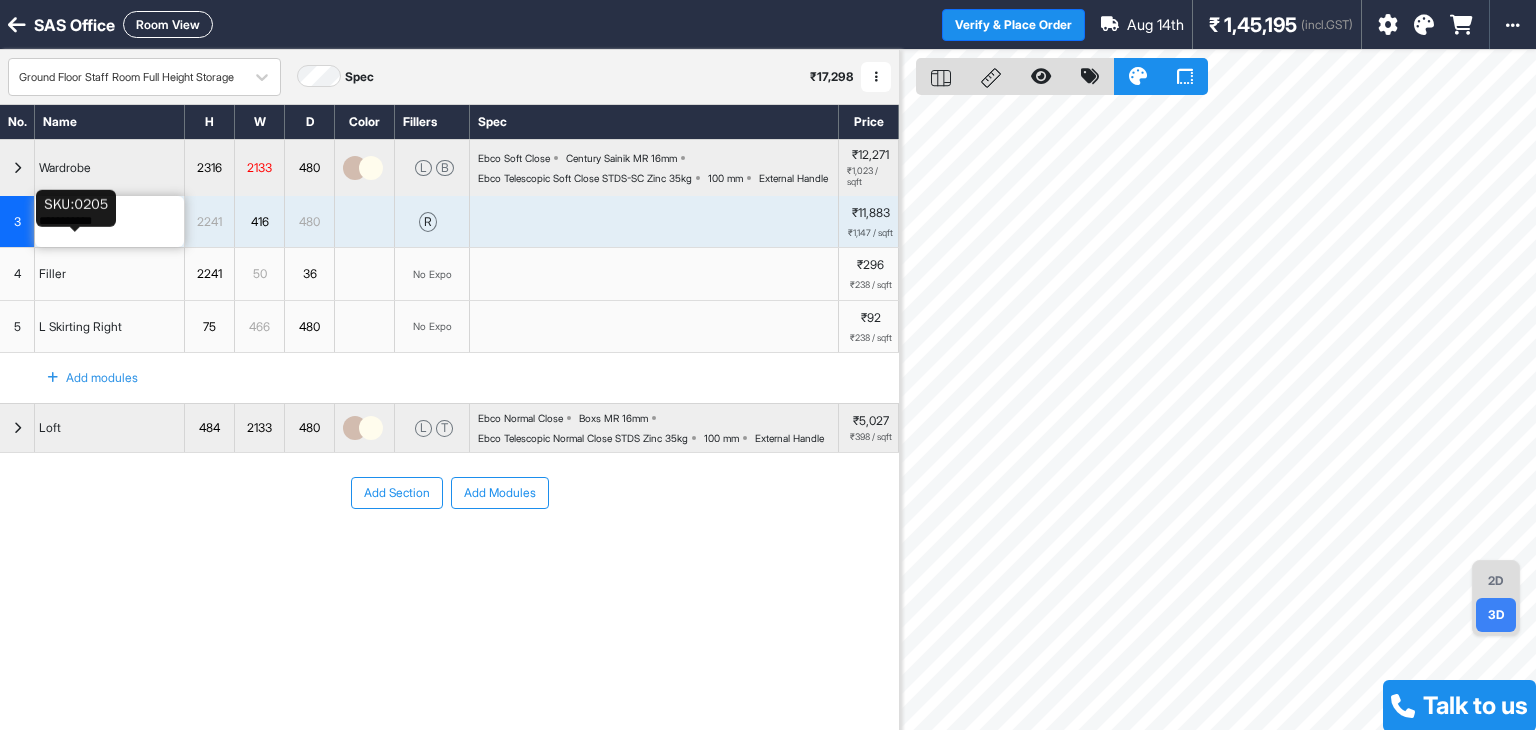 click on "**********" at bounding box center (109, 222) 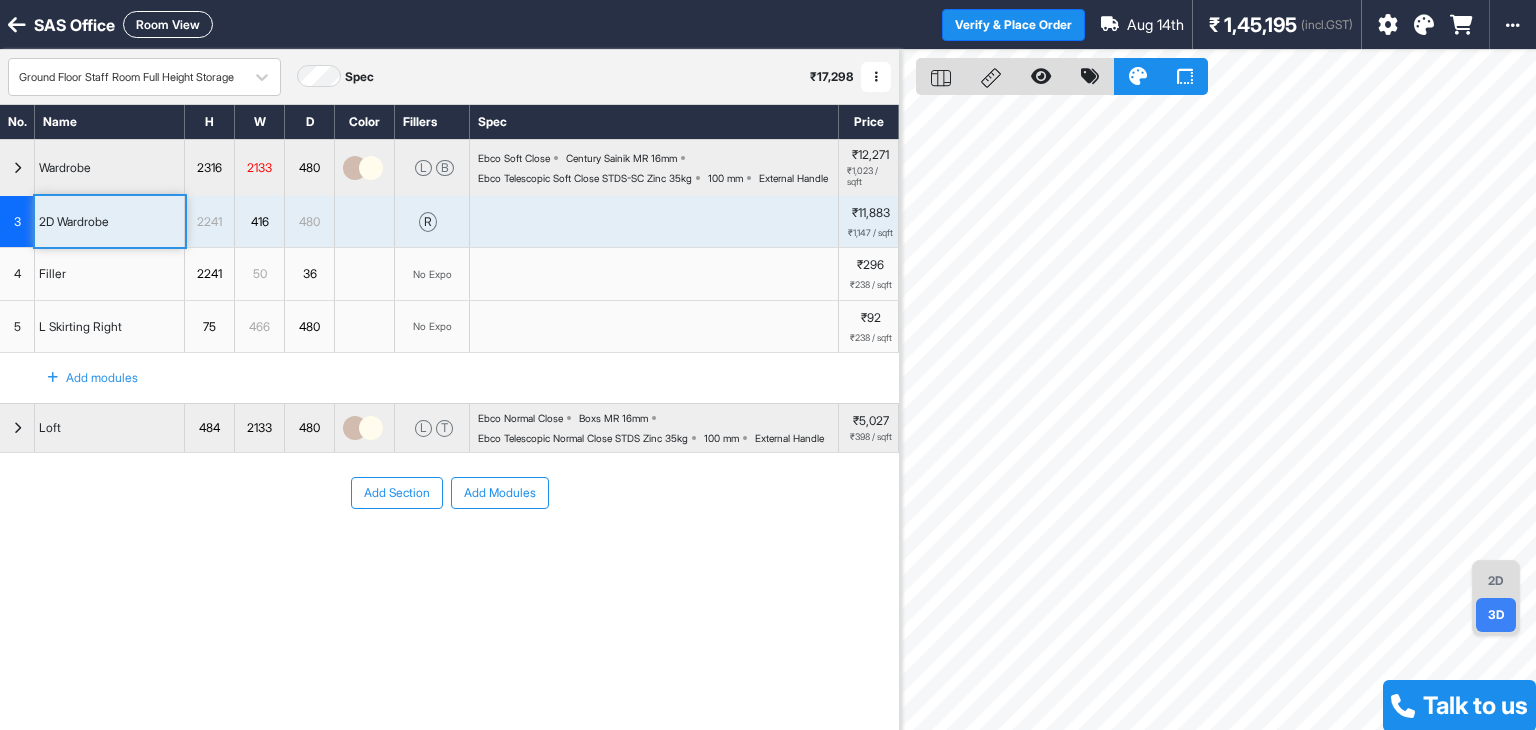 click on "Room View" at bounding box center (168, 24) 